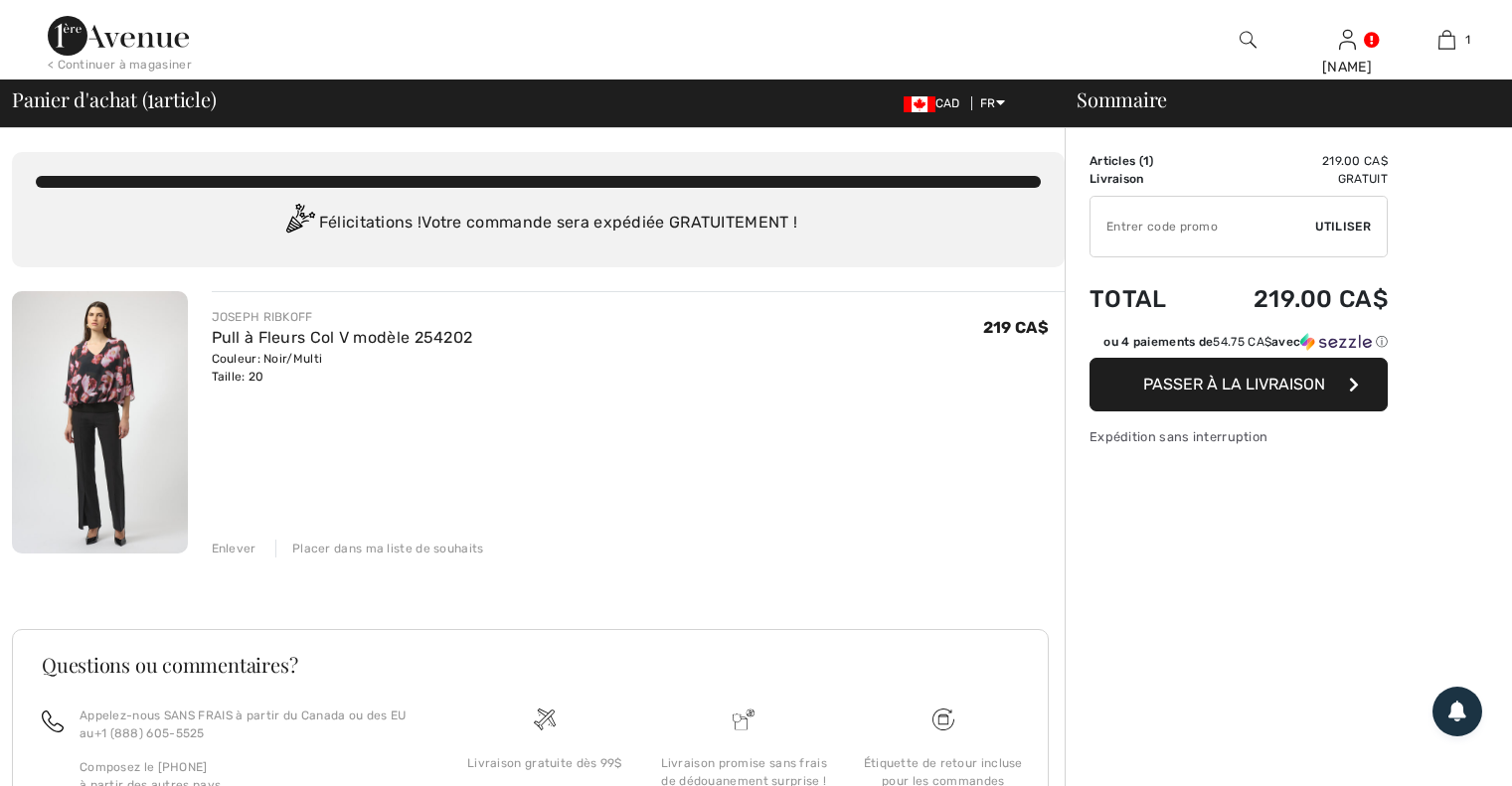 scroll, scrollTop: 0, scrollLeft: 0, axis: both 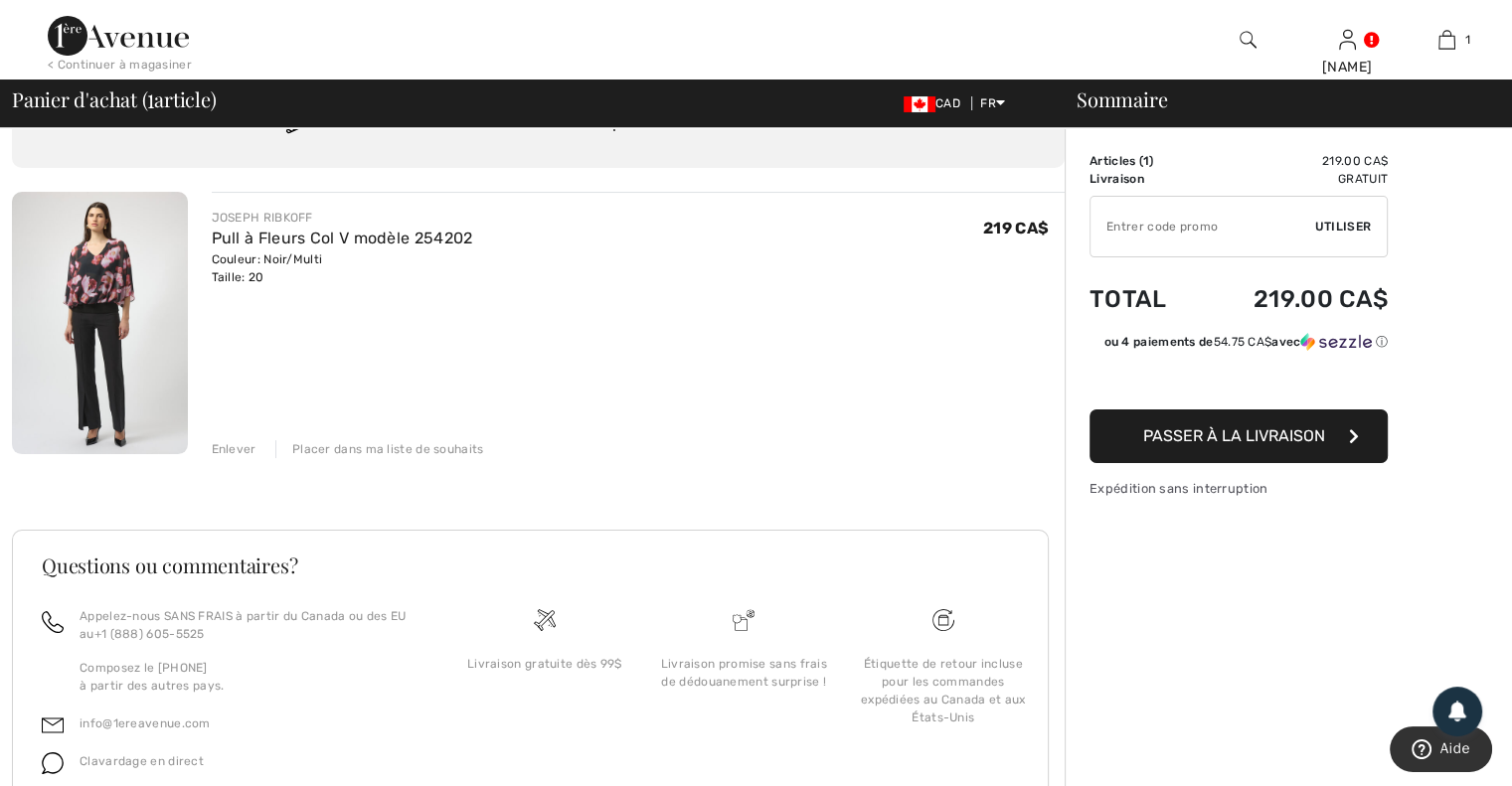 click on "Passer à la livraison" at bounding box center [1234, 435] 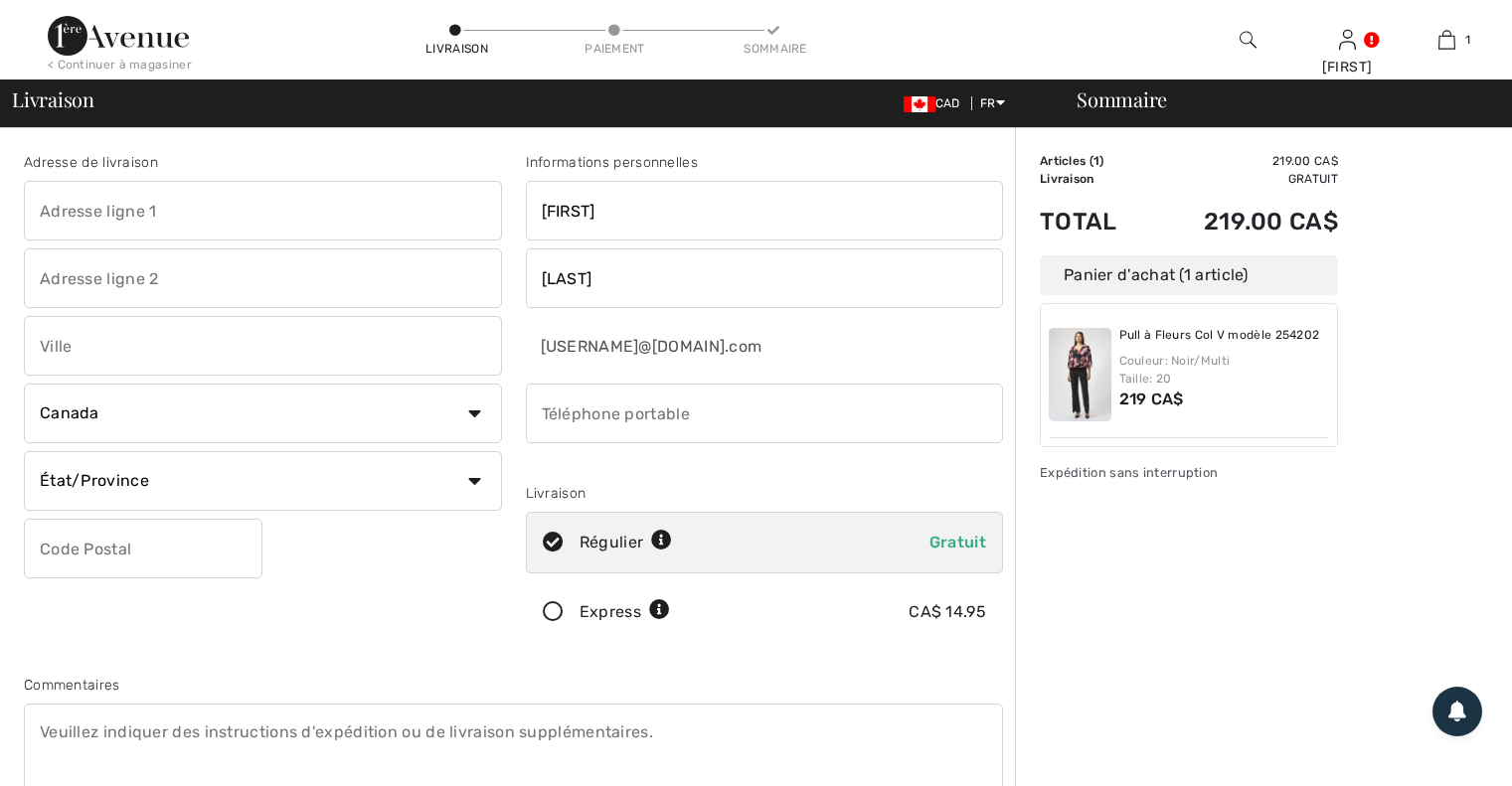 scroll, scrollTop: 0, scrollLeft: 0, axis: both 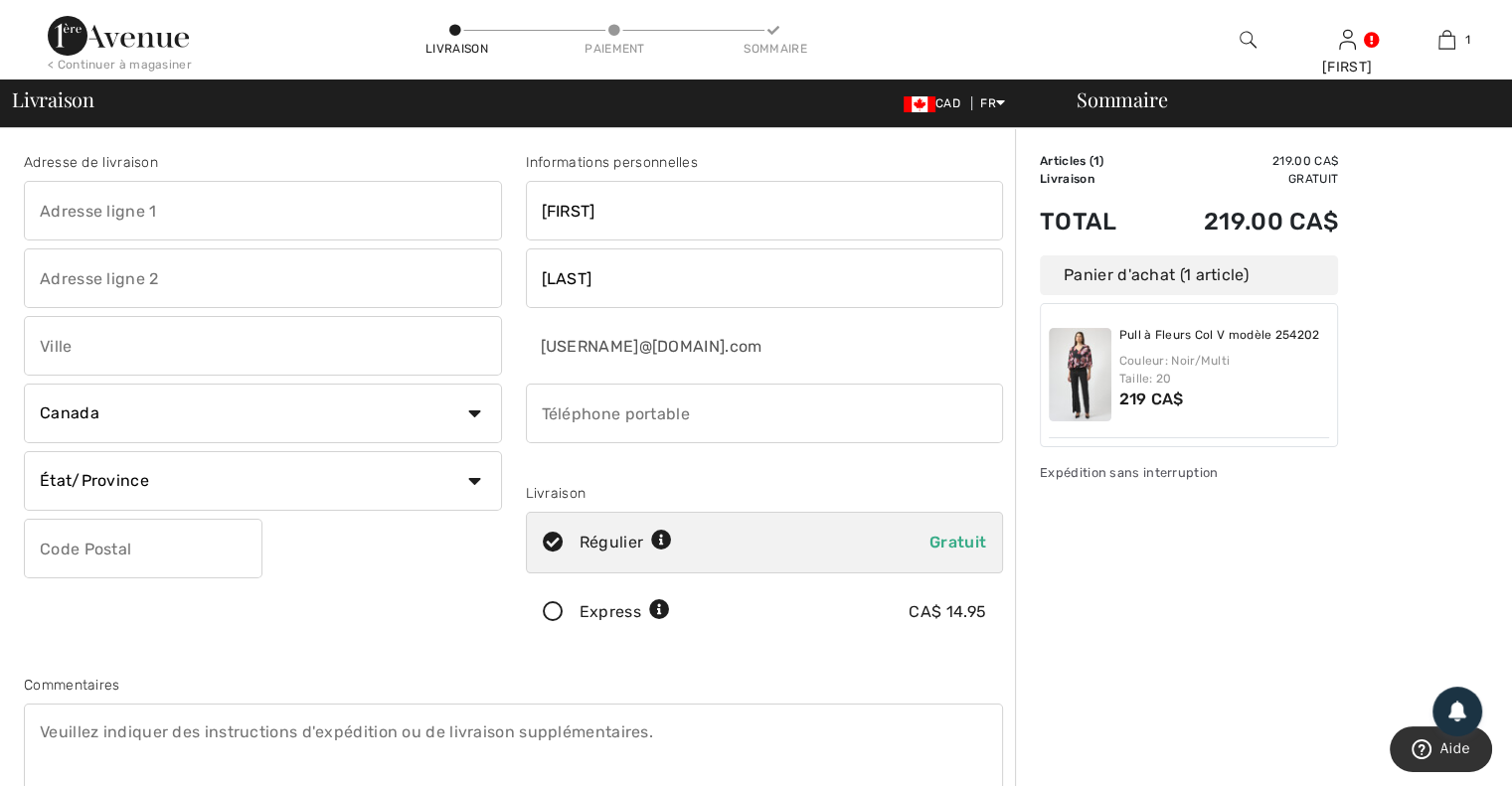 click at bounding box center [262, 211] 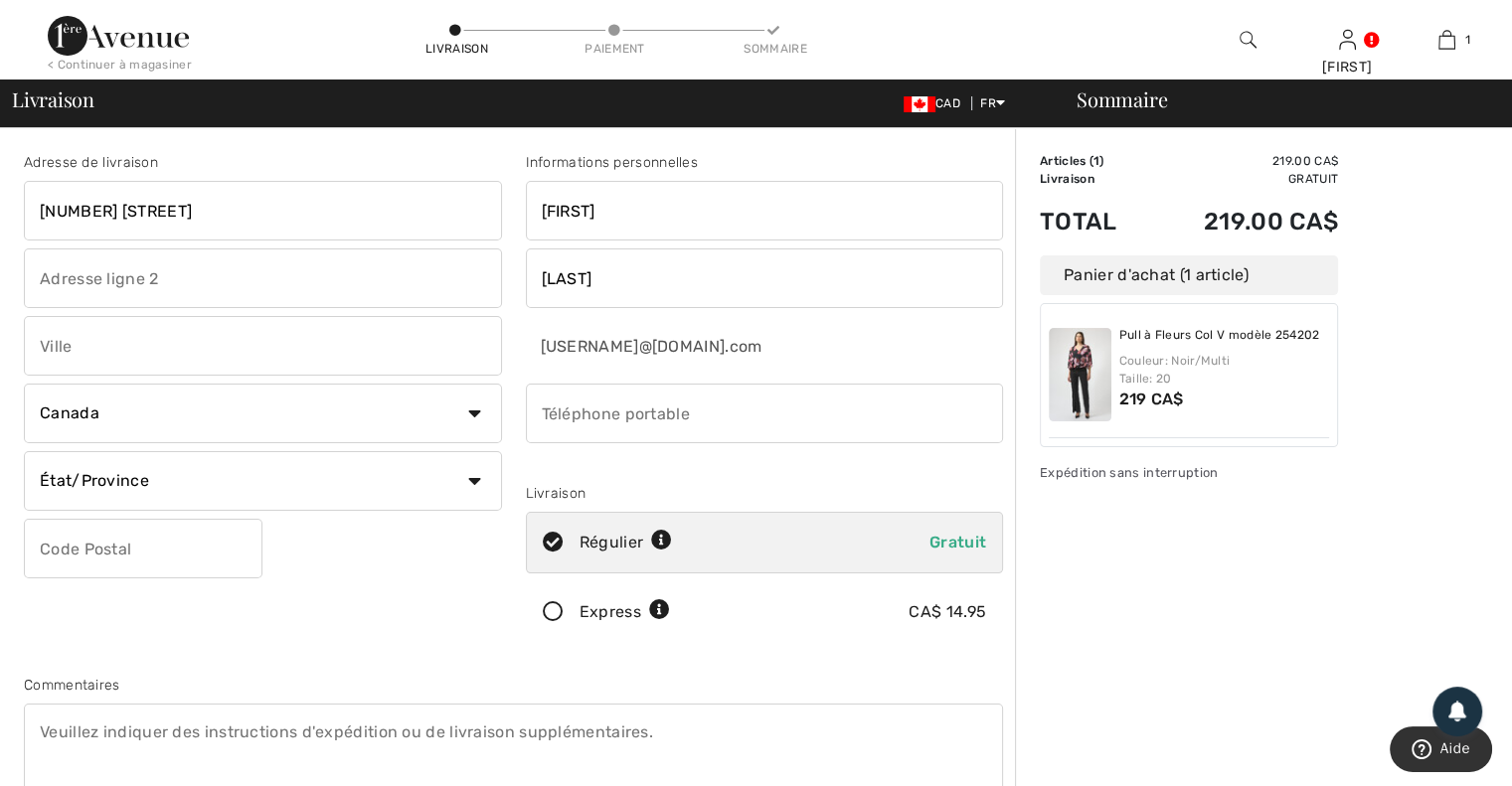 click at bounding box center [262, 346] 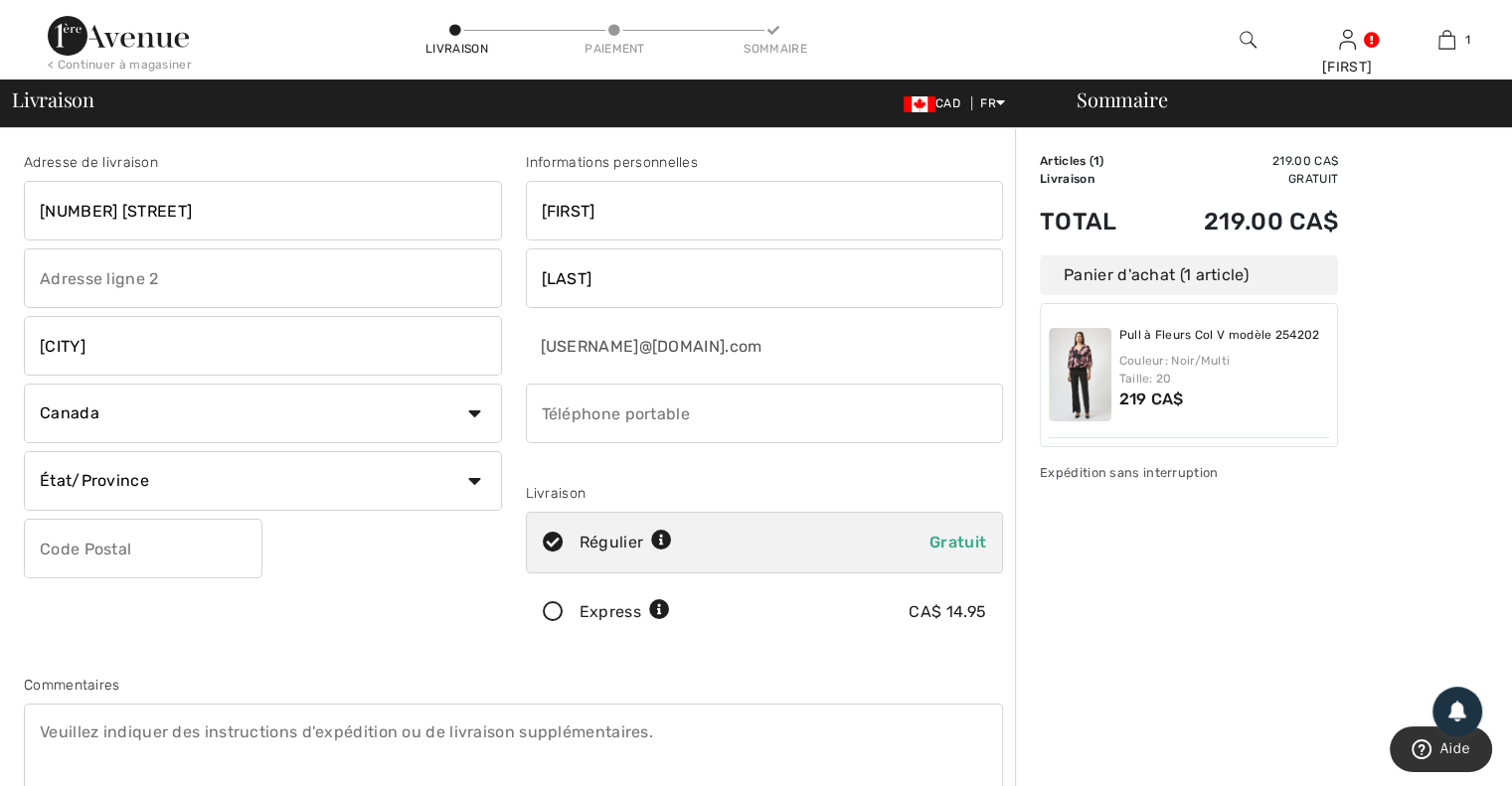 click on "État/Province
Alberta
Colombie-Britannique
Ile-du-Prince-Edward
Manitoba
Nouveau-Brunswick
Nouvelle-Ecosse
Nunavut
Ontario
Québec
Saskatchewan
Terre-Neuve-et-Labrador
Territoires-du-Nord-Ouest
Yukon" at bounding box center [262, 481] 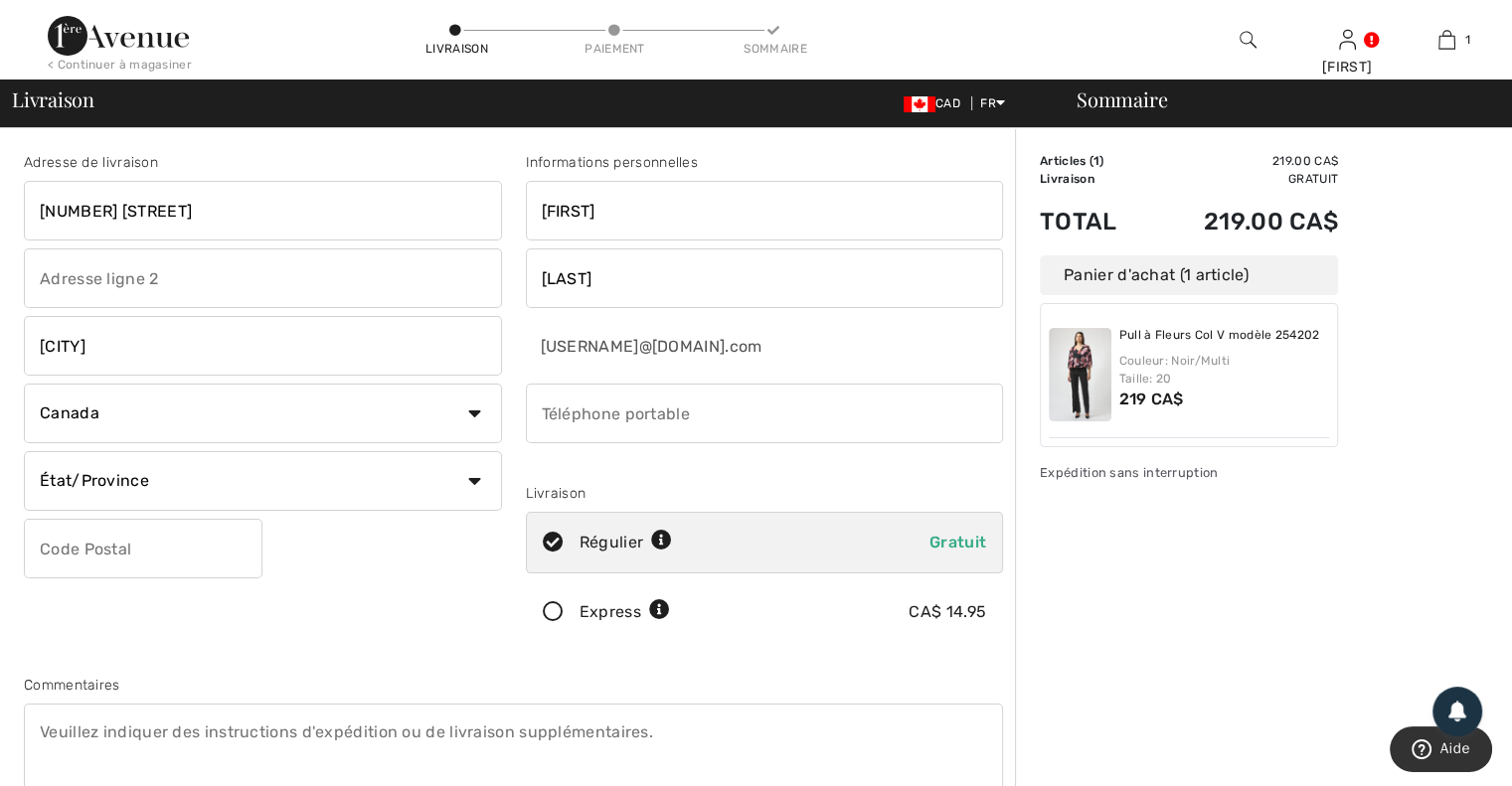select on "QC" 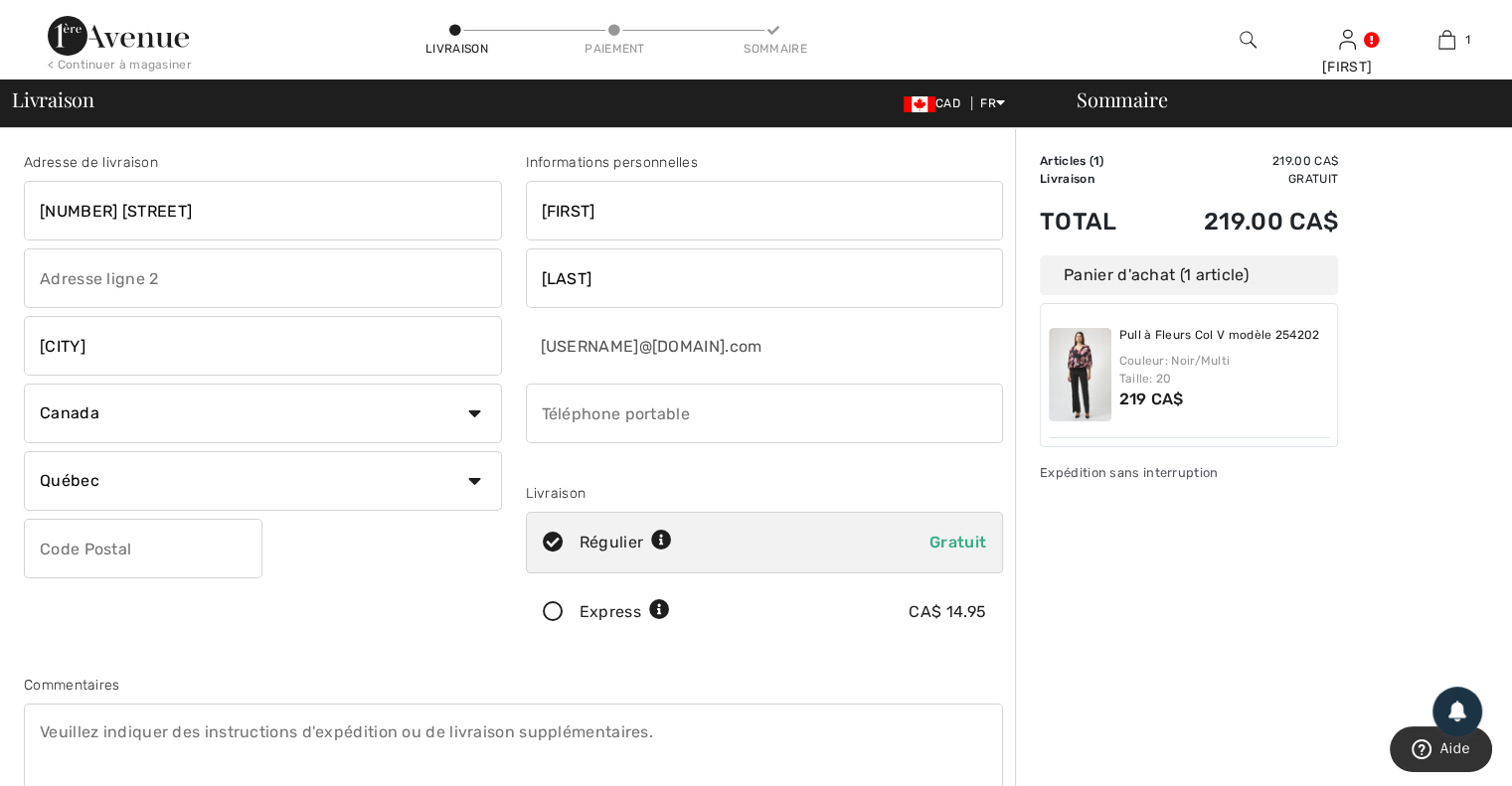 click on "État/Province
Alberta
Colombie-Britannique
Ile-du-Prince-Edward
Manitoba
Nouveau-Brunswick
Nouvelle-Ecosse
Nunavut
Ontario
Québec
Saskatchewan
Terre-Neuve-et-Labrador
Territoires-du-Nord-Ouest
Yukon" at bounding box center [262, 481] 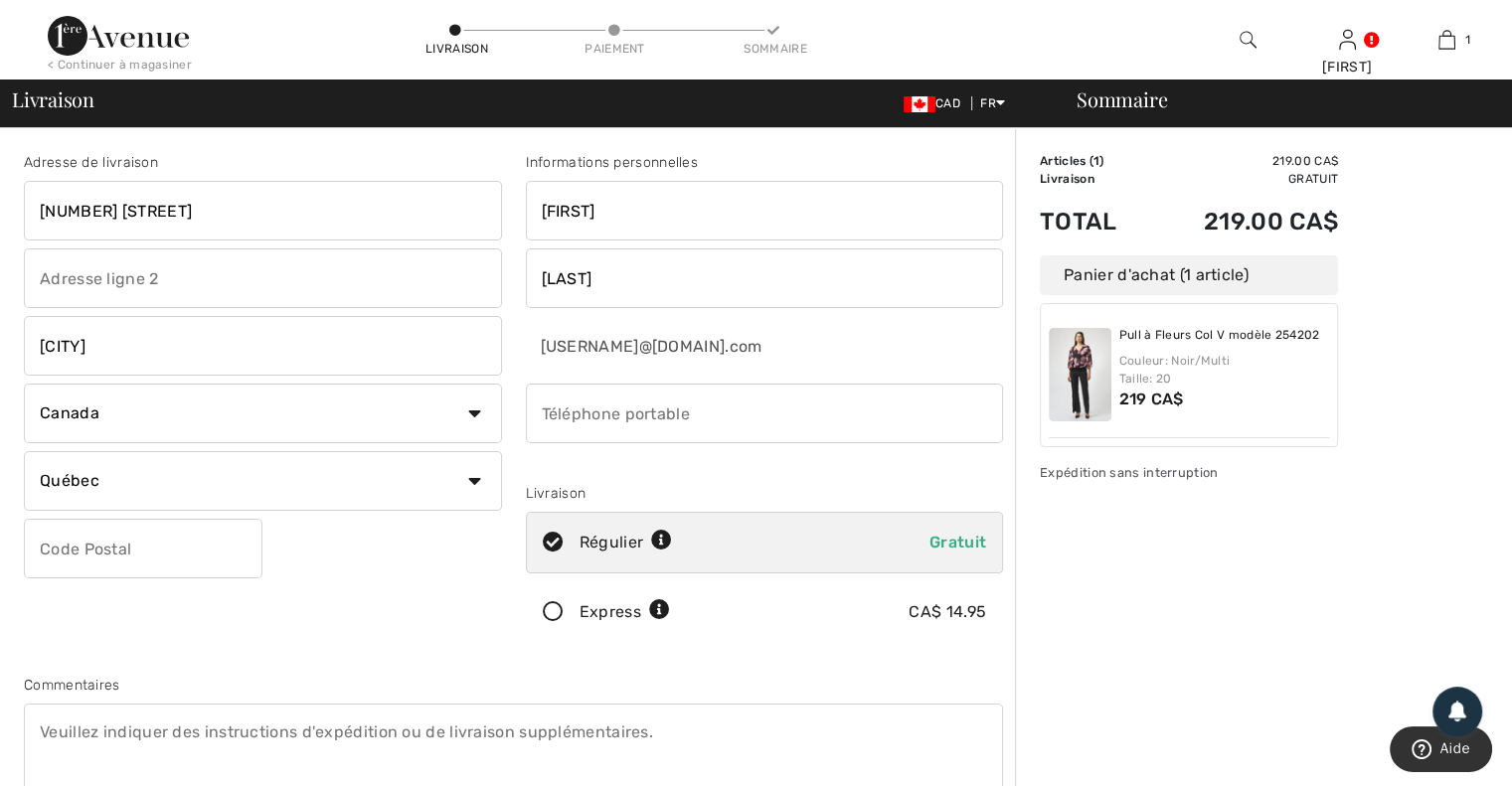 type on "[POSTAL_CODE]" 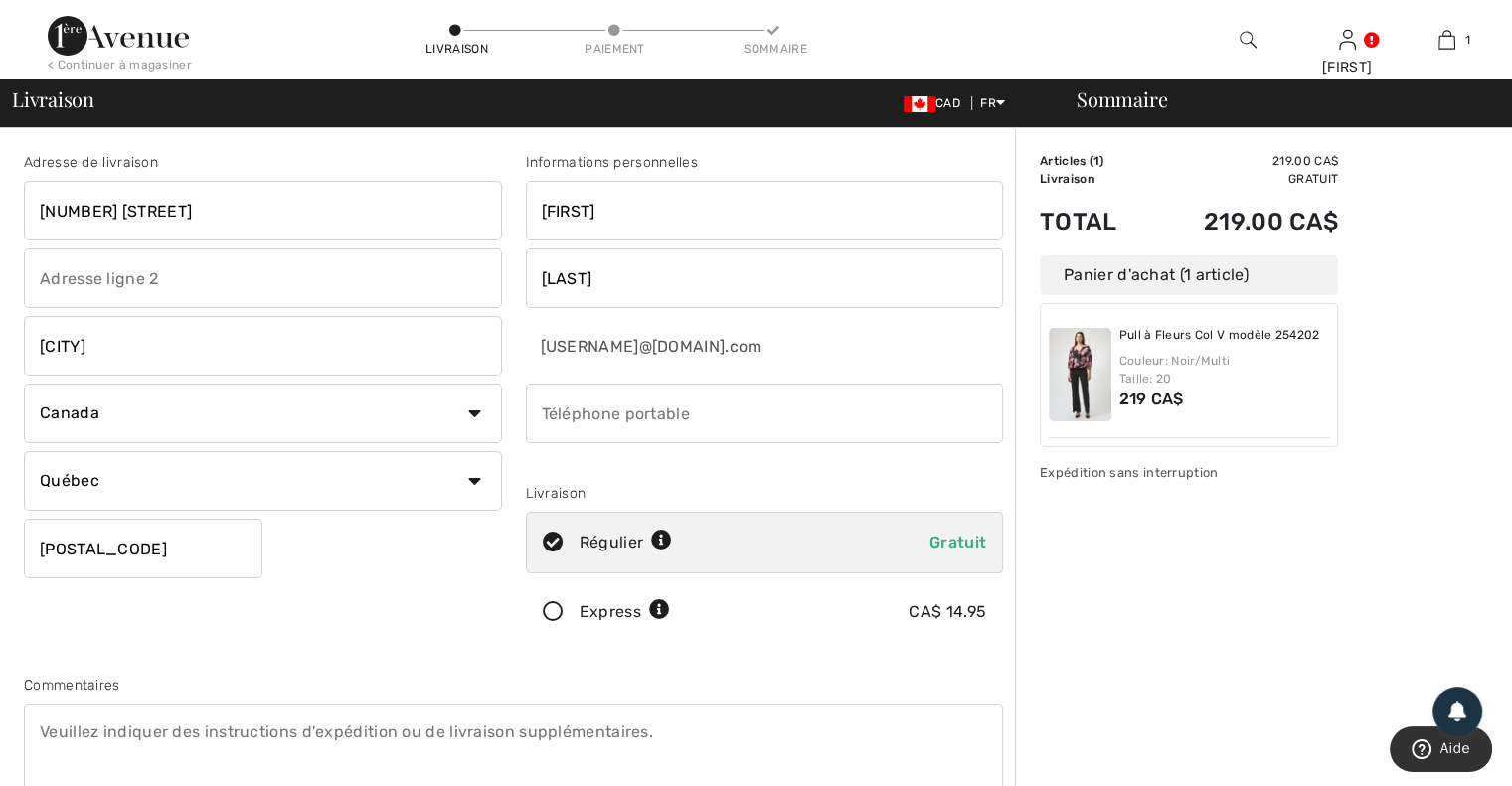 click at bounding box center (764, 413) 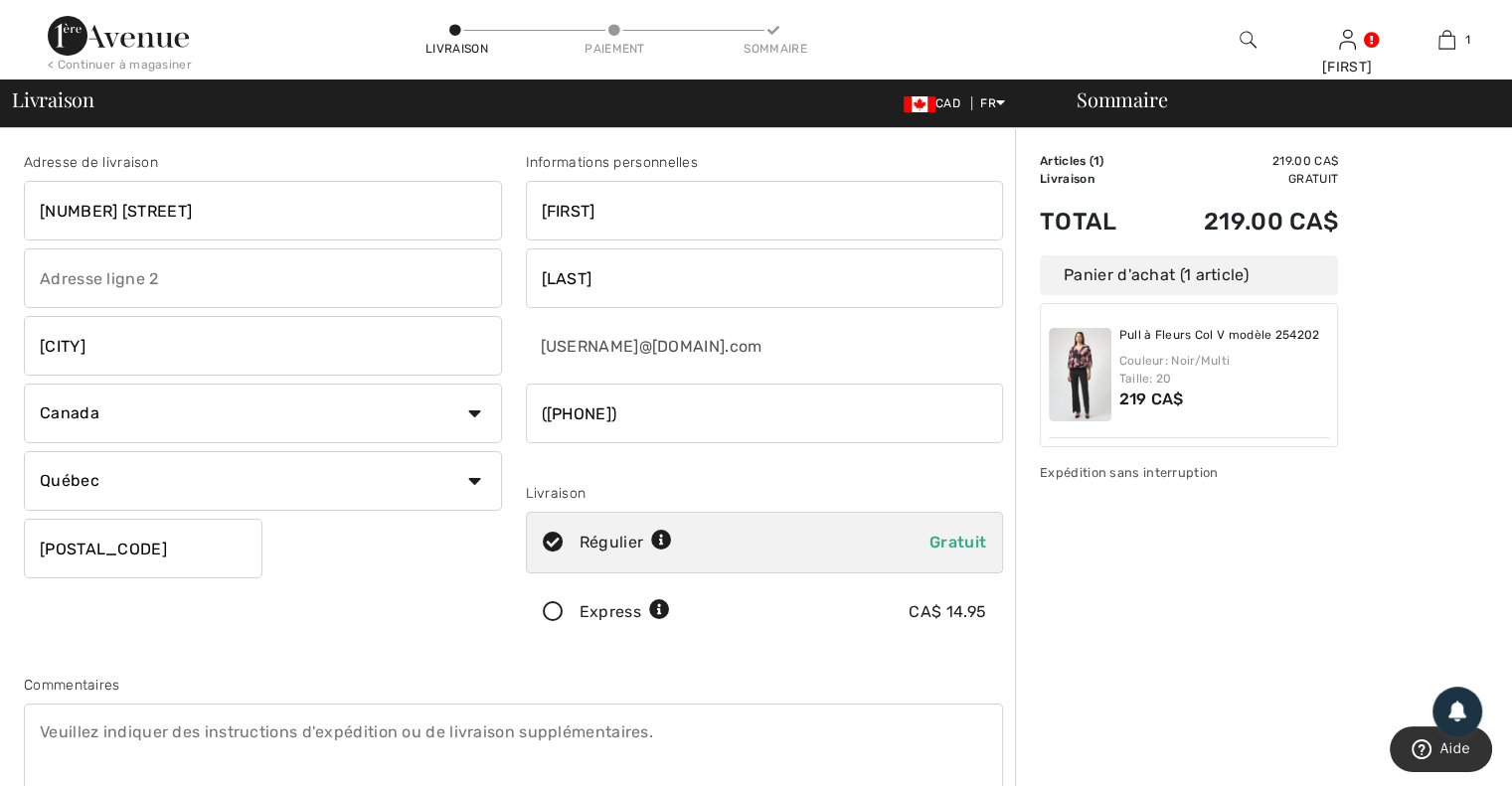 type on "4505010645" 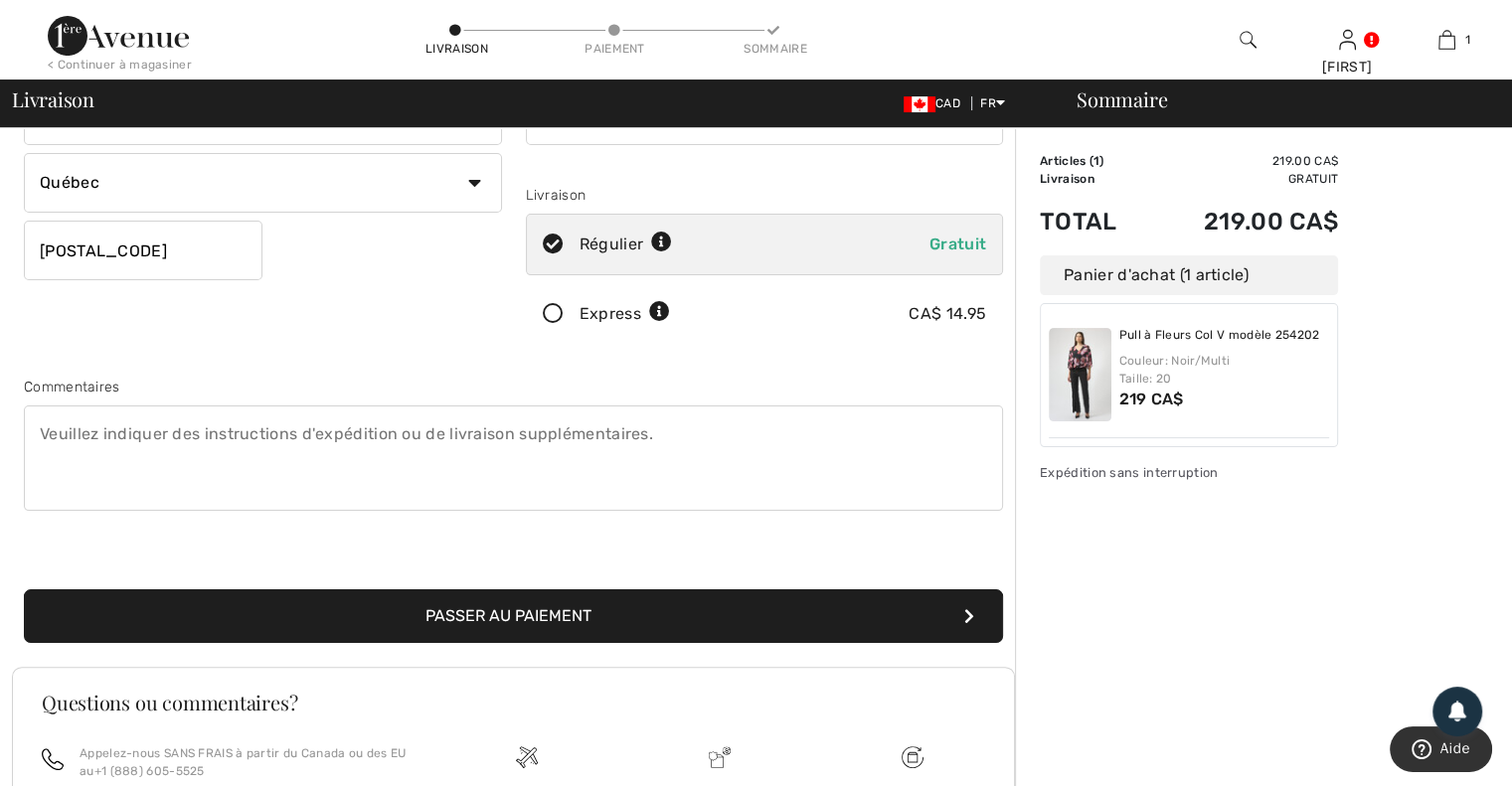 scroll, scrollTop: 397, scrollLeft: 0, axis: vertical 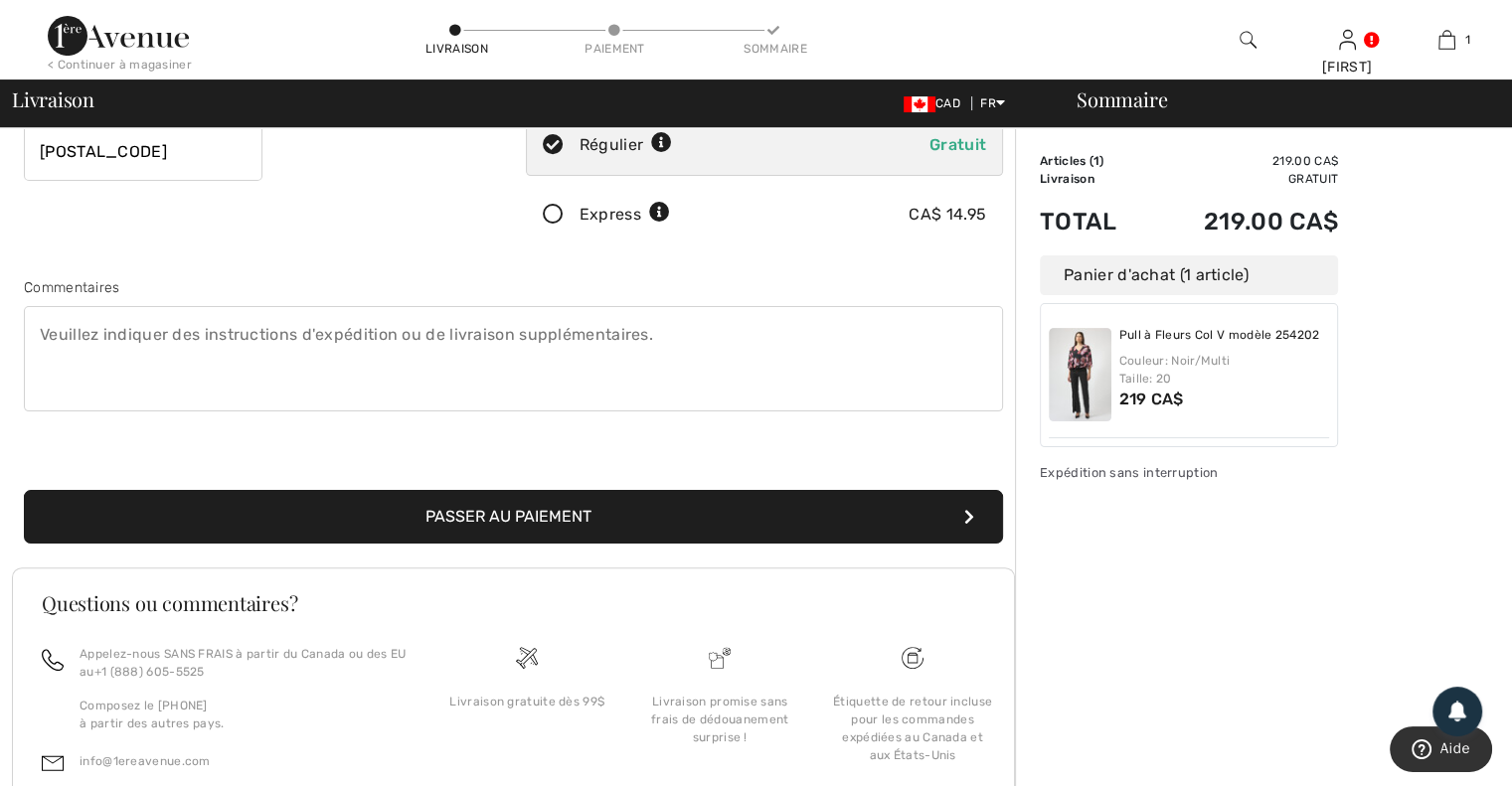 click on "Passer au paiement" at bounding box center (513, 517) 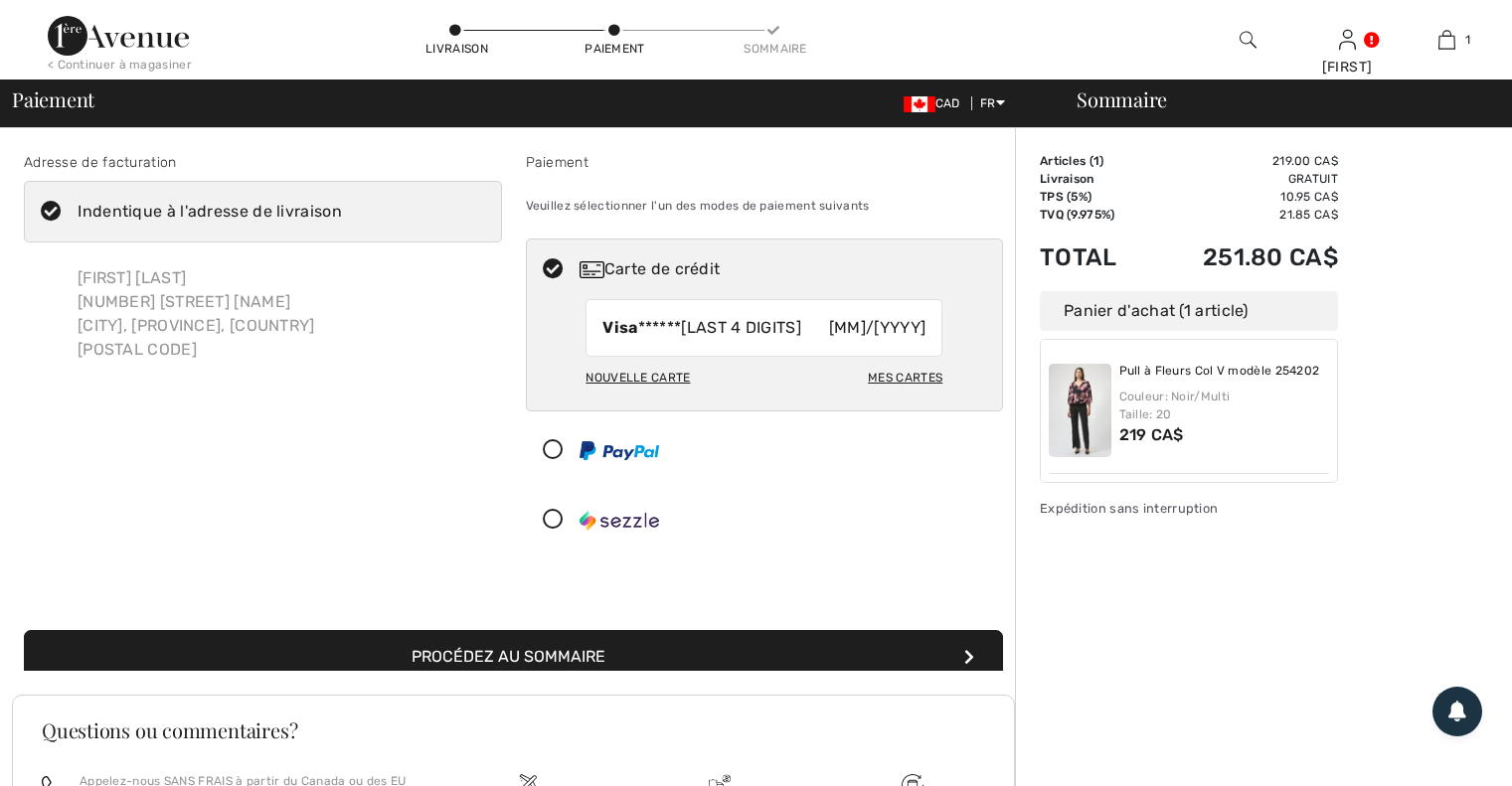 scroll, scrollTop: 0, scrollLeft: 0, axis: both 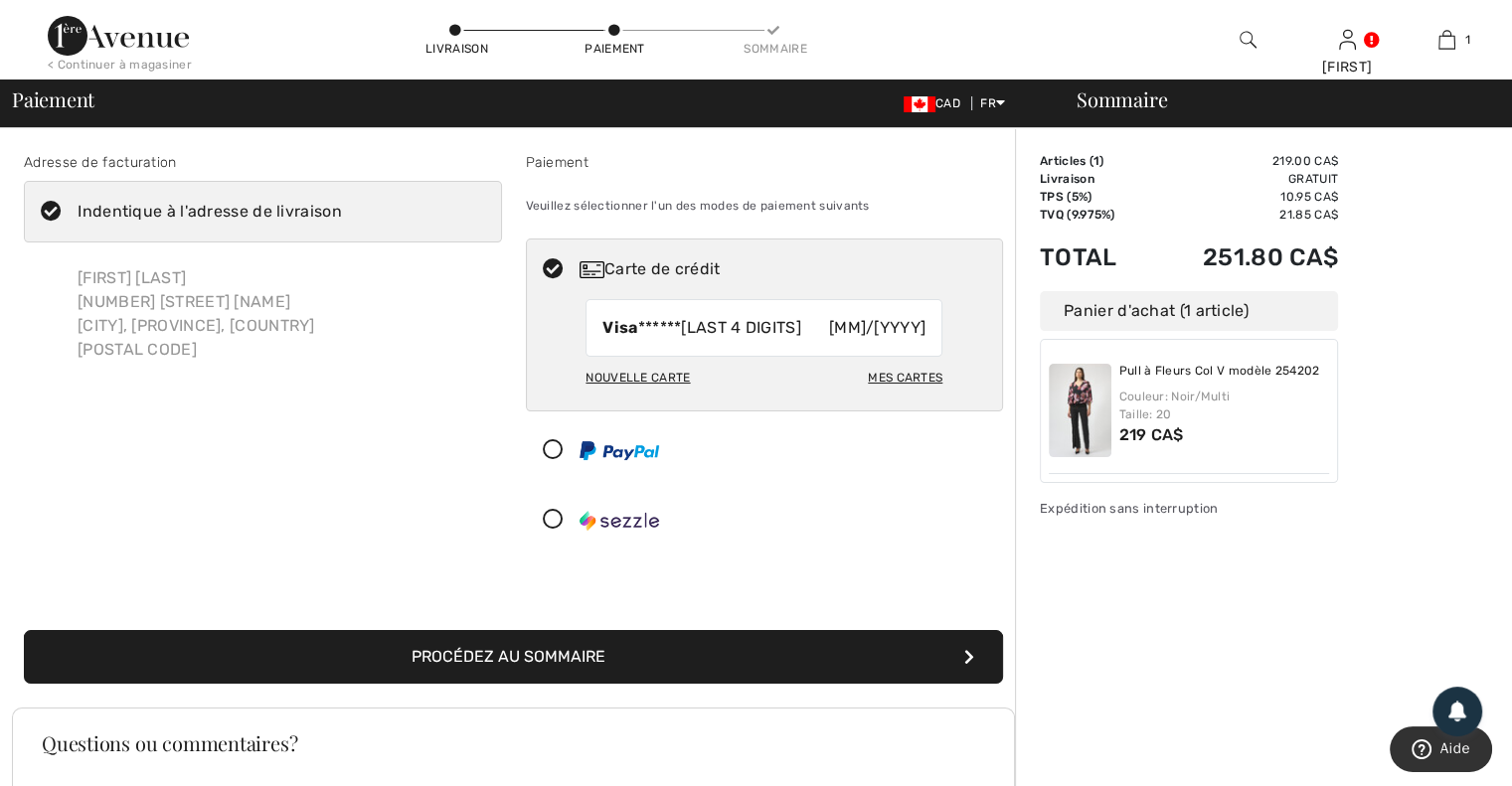 click on "Procédez au sommaire" at bounding box center [513, 657] 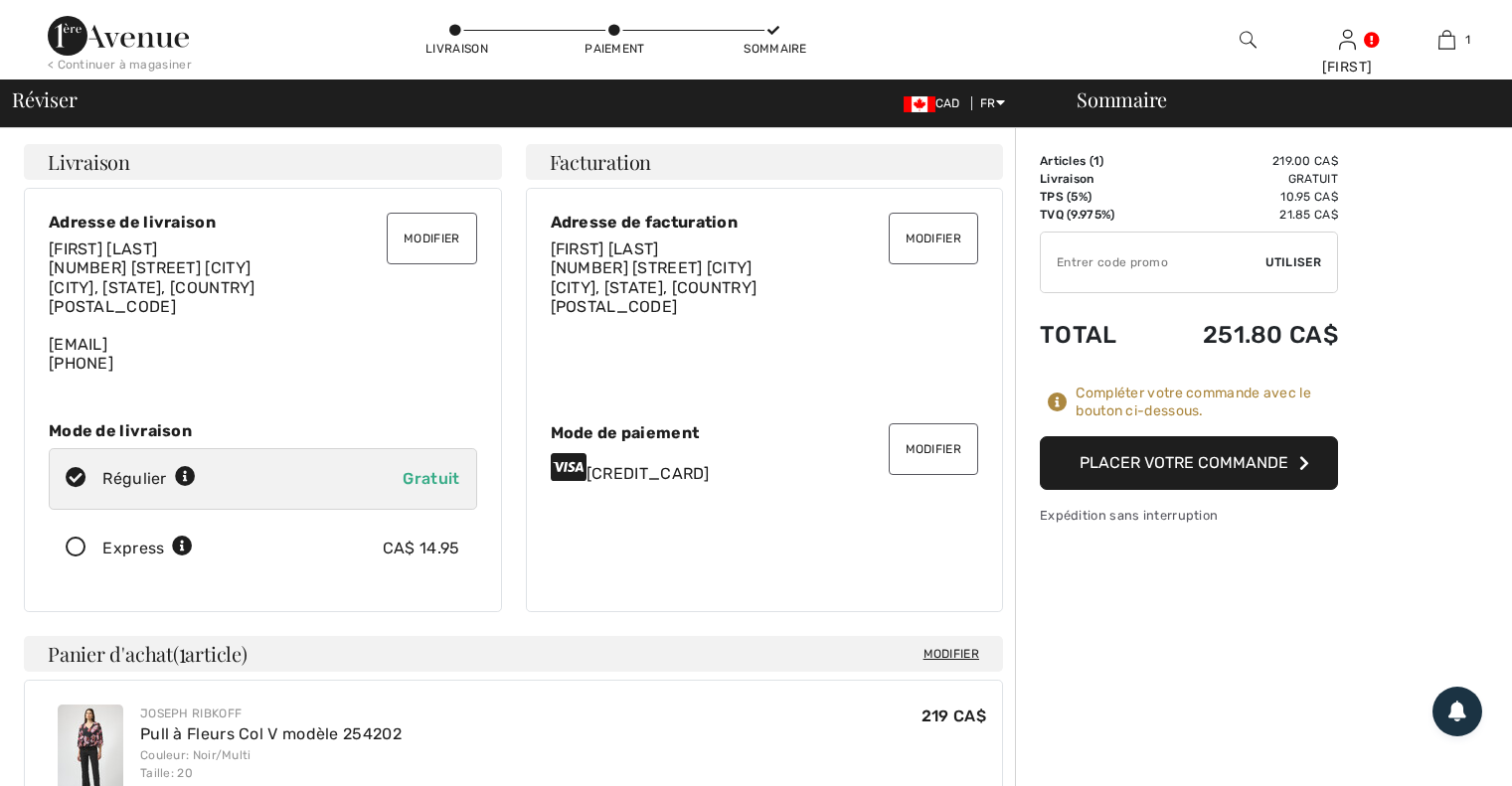 scroll, scrollTop: 0, scrollLeft: 0, axis: both 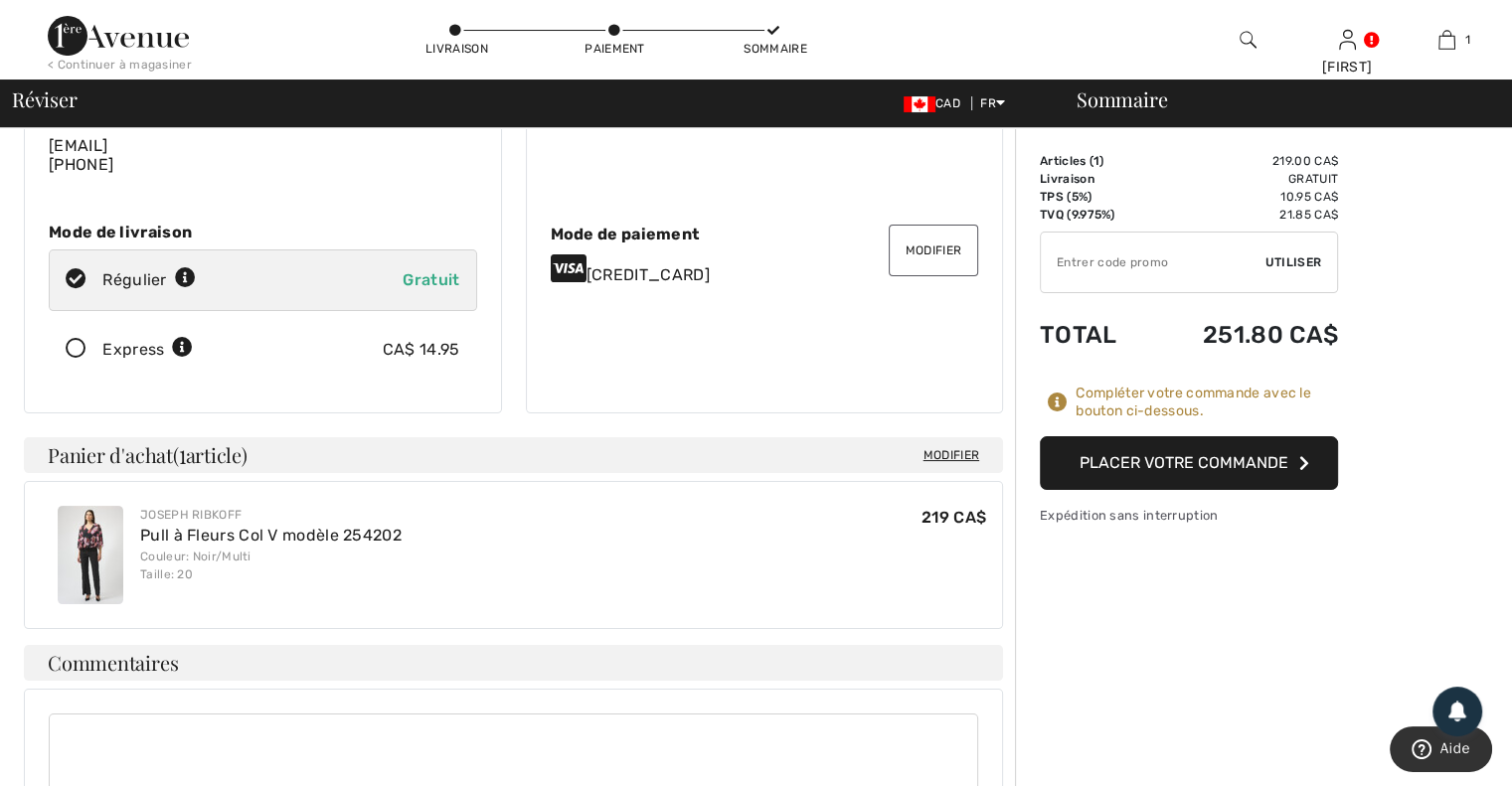 click on "Placer votre commande" at bounding box center (1189, 463) 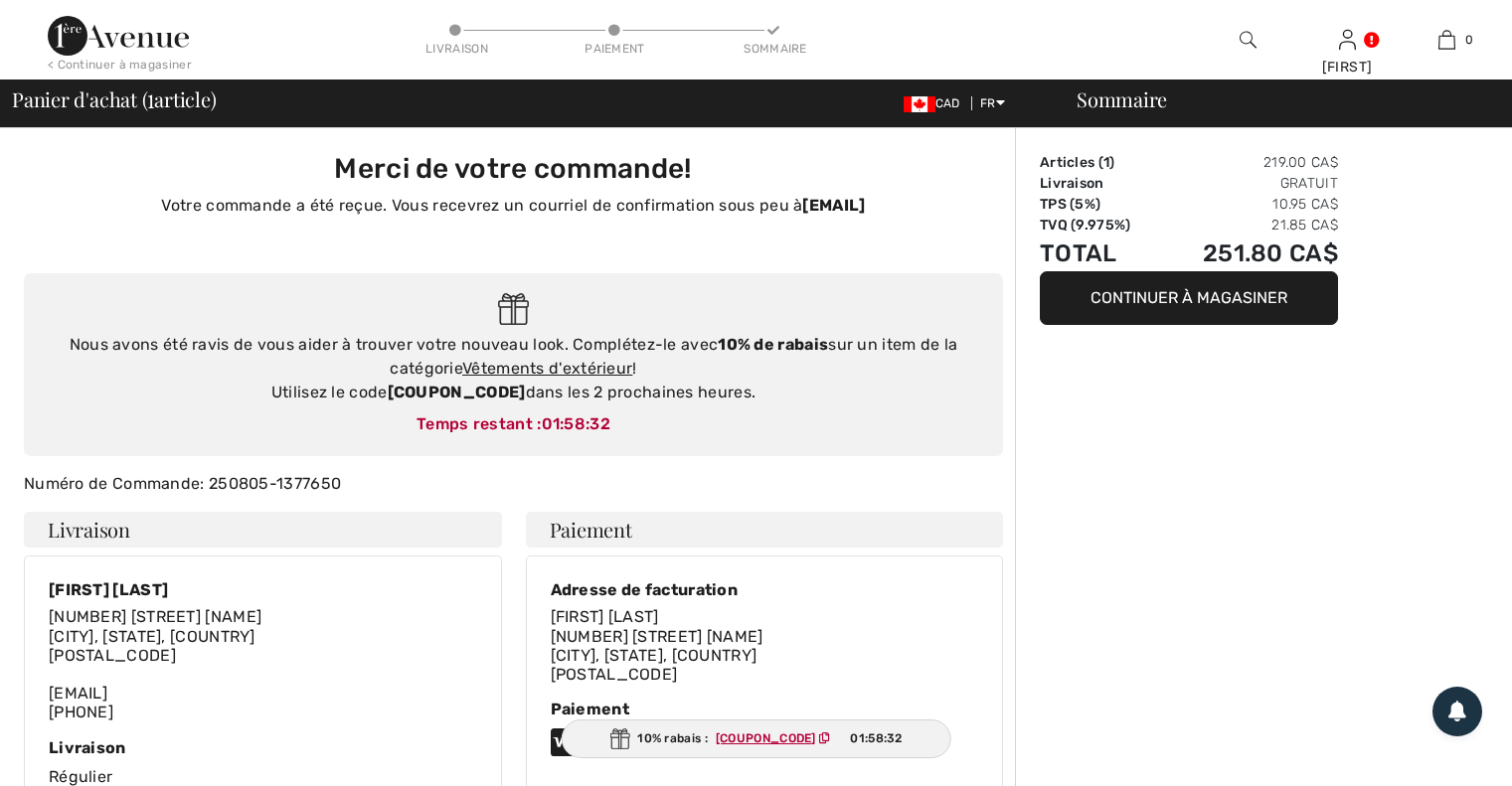 scroll, scrollTop: 0, scrollLeft: 0, axis: both 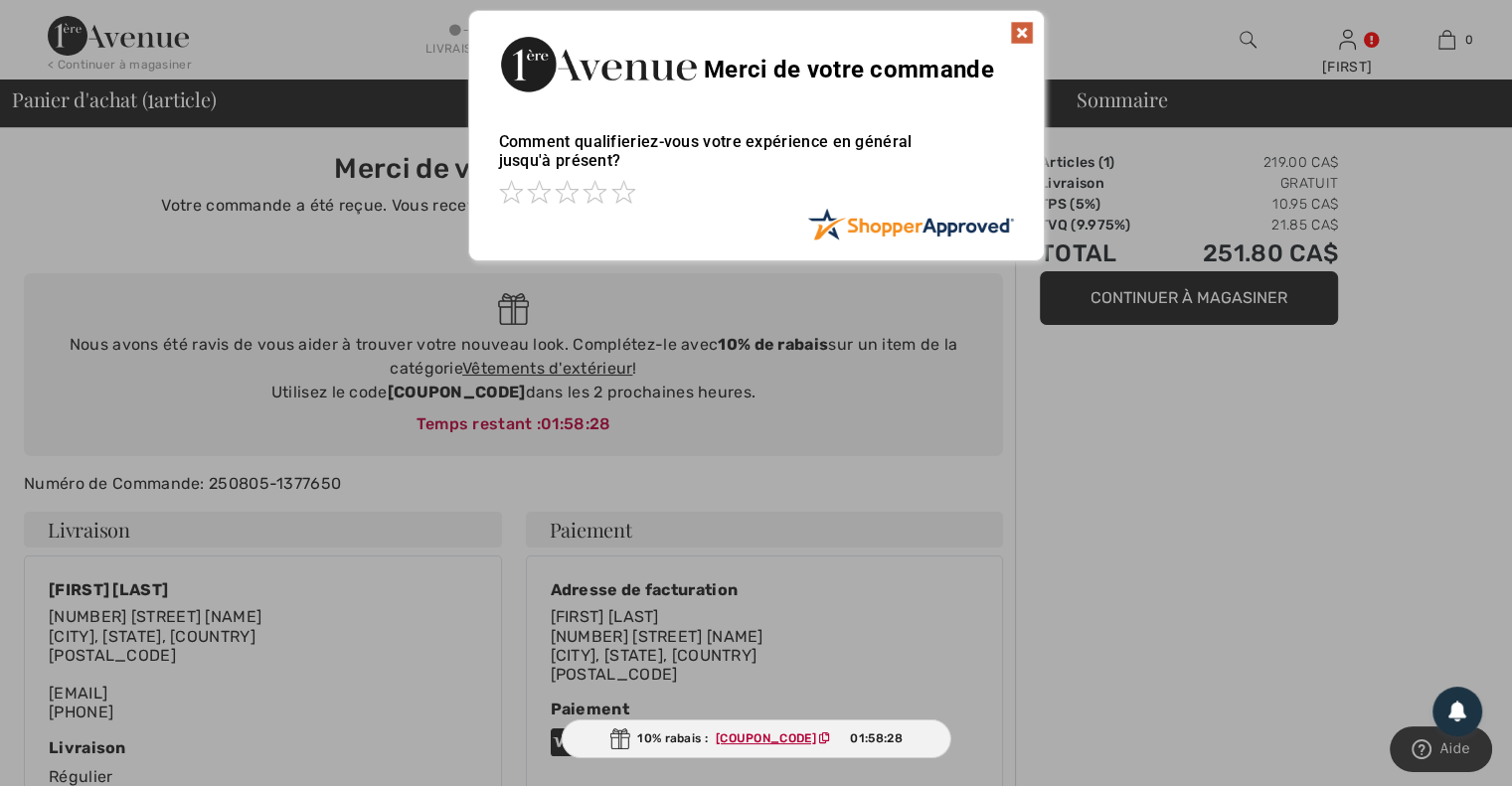 click at bounding box center [1022, 33] 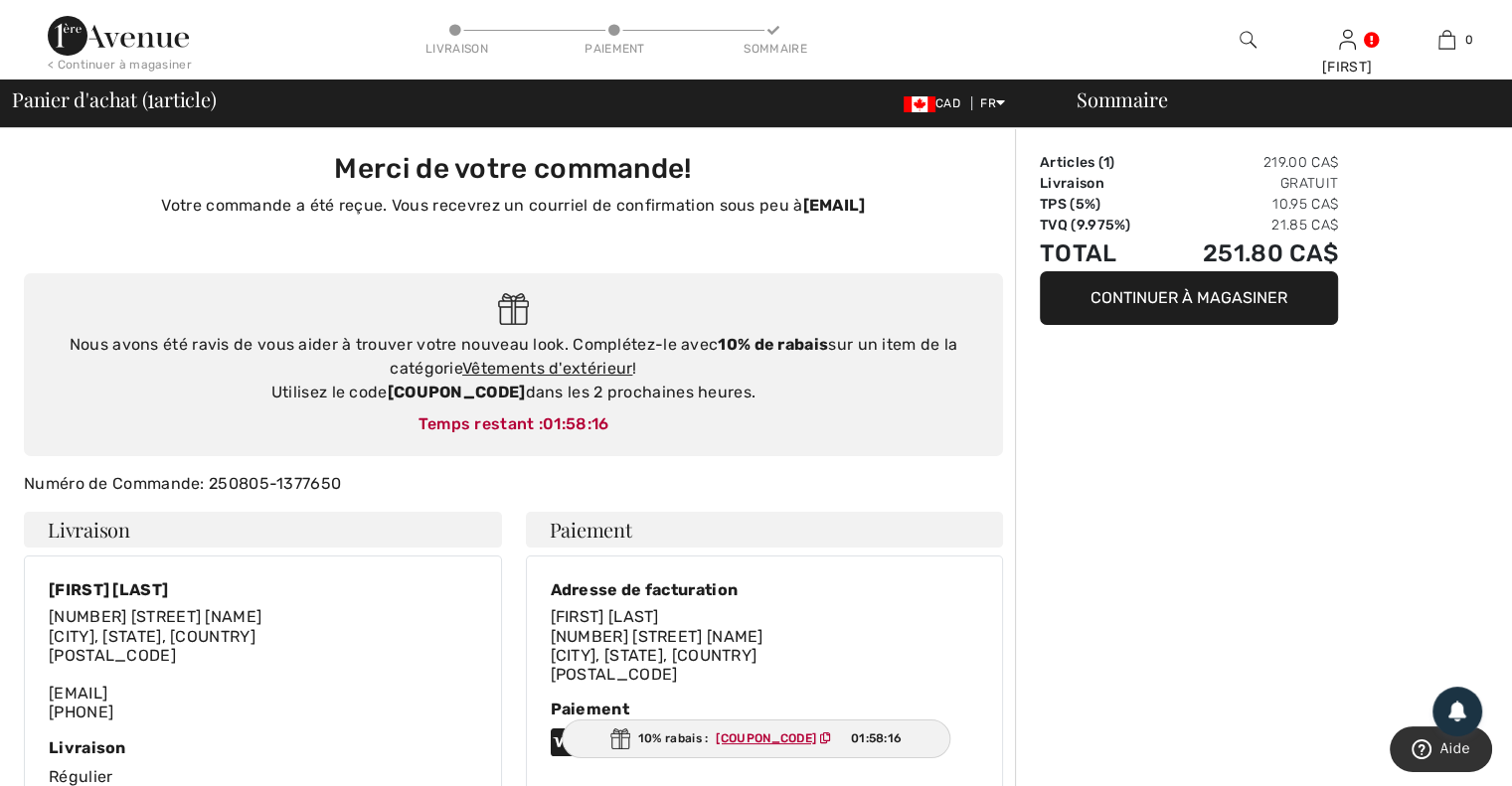 drag, startPoint x: 302, startPoint y: 384, endPoint x: 791, endPoint y: 398, distance: 489.2004 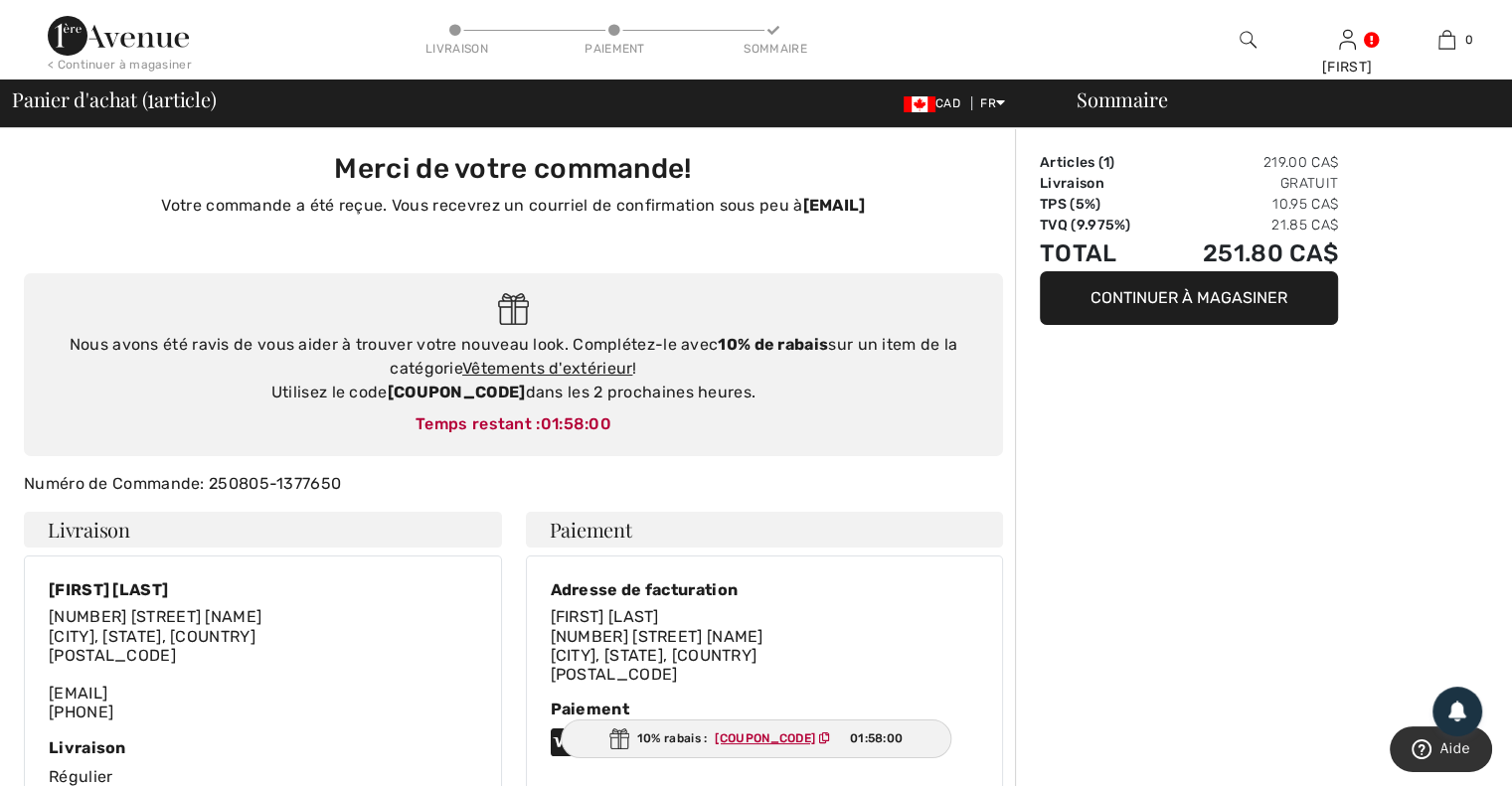 click on "Continuer à magasiner" at bounding box center (1189, 298) 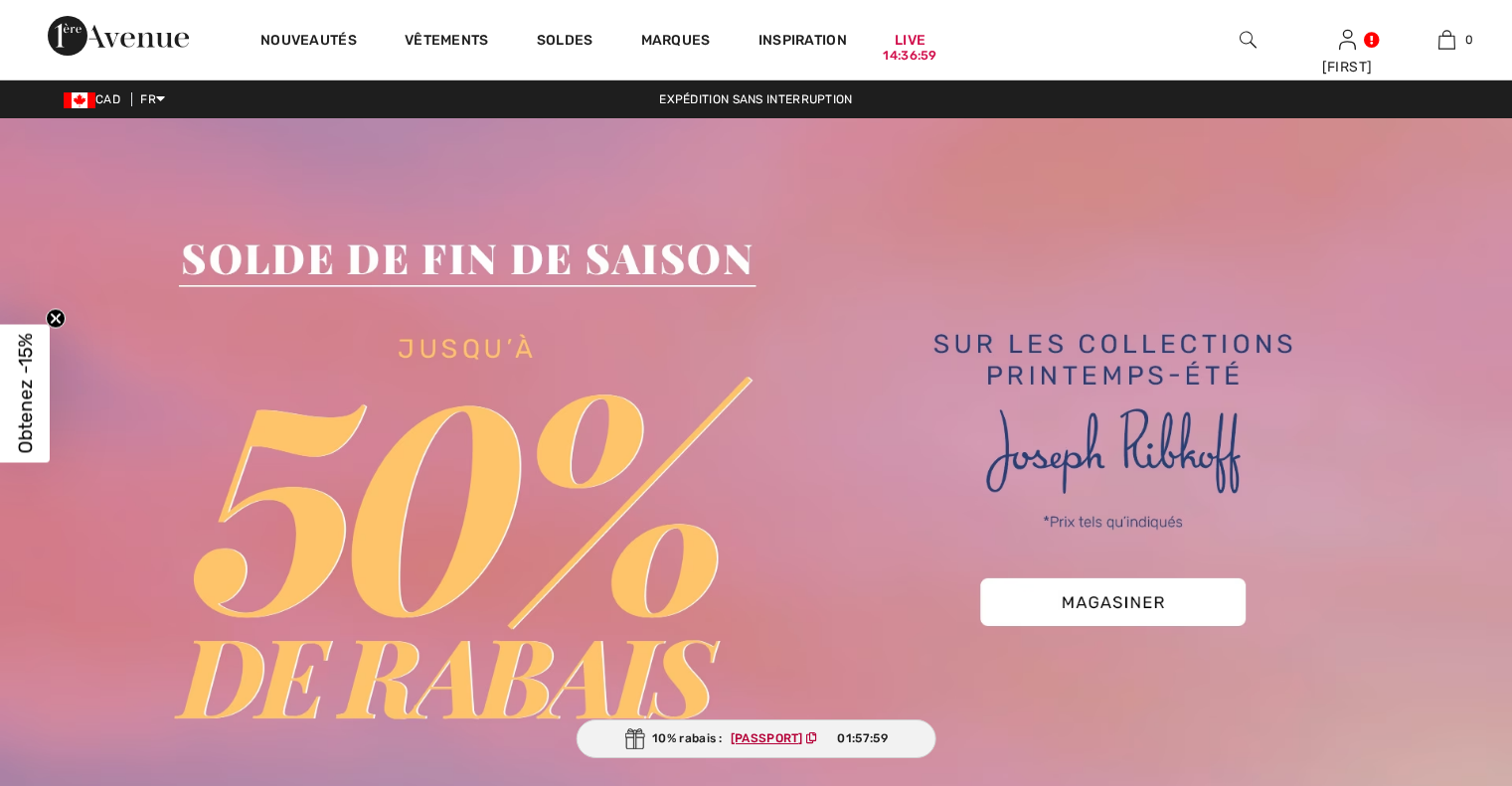 scroll, scrollTop: 0, scrollLeft: 0, axis: both 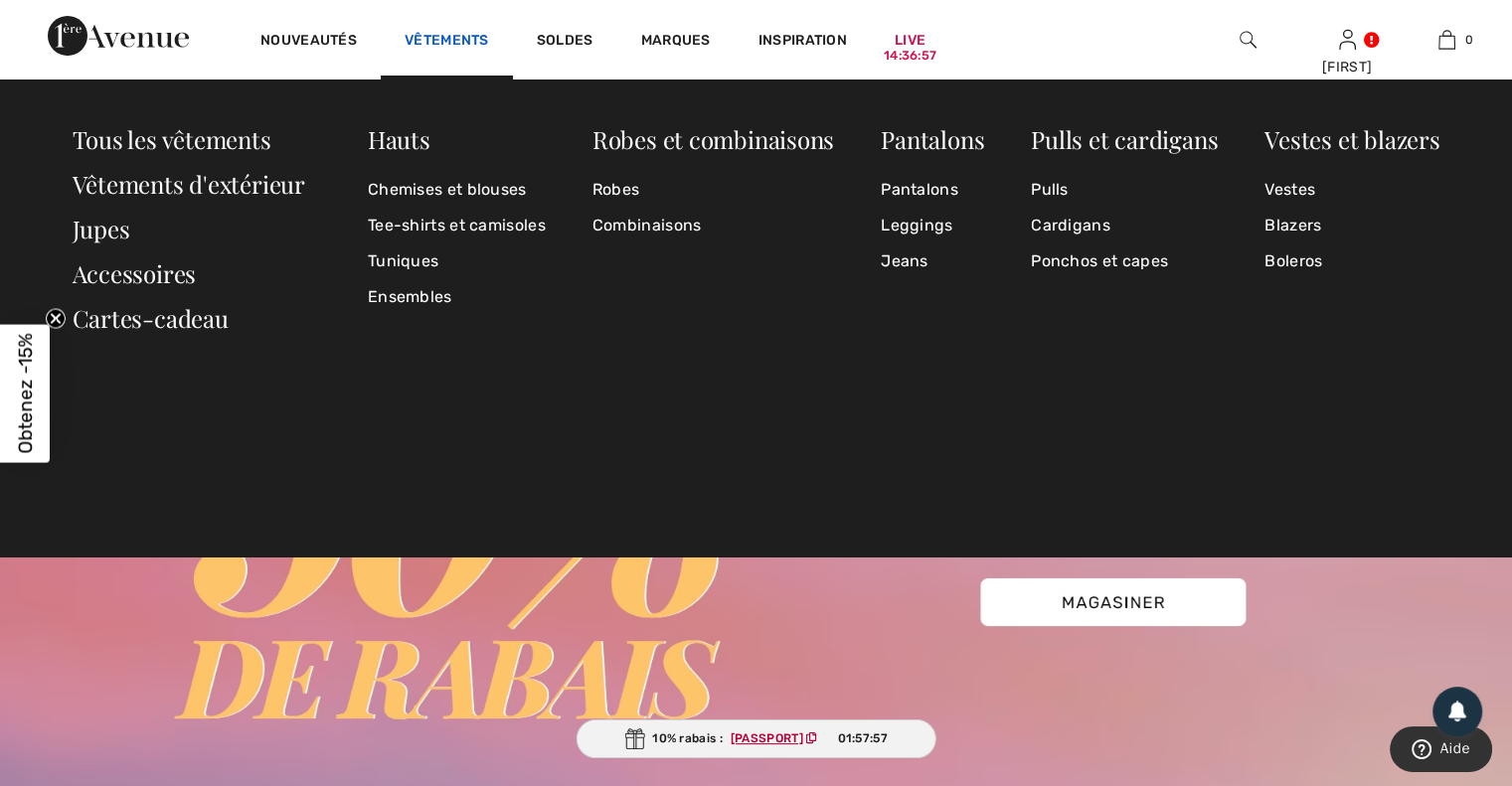 click on "Vêtements" at bounding box center [446, 42] 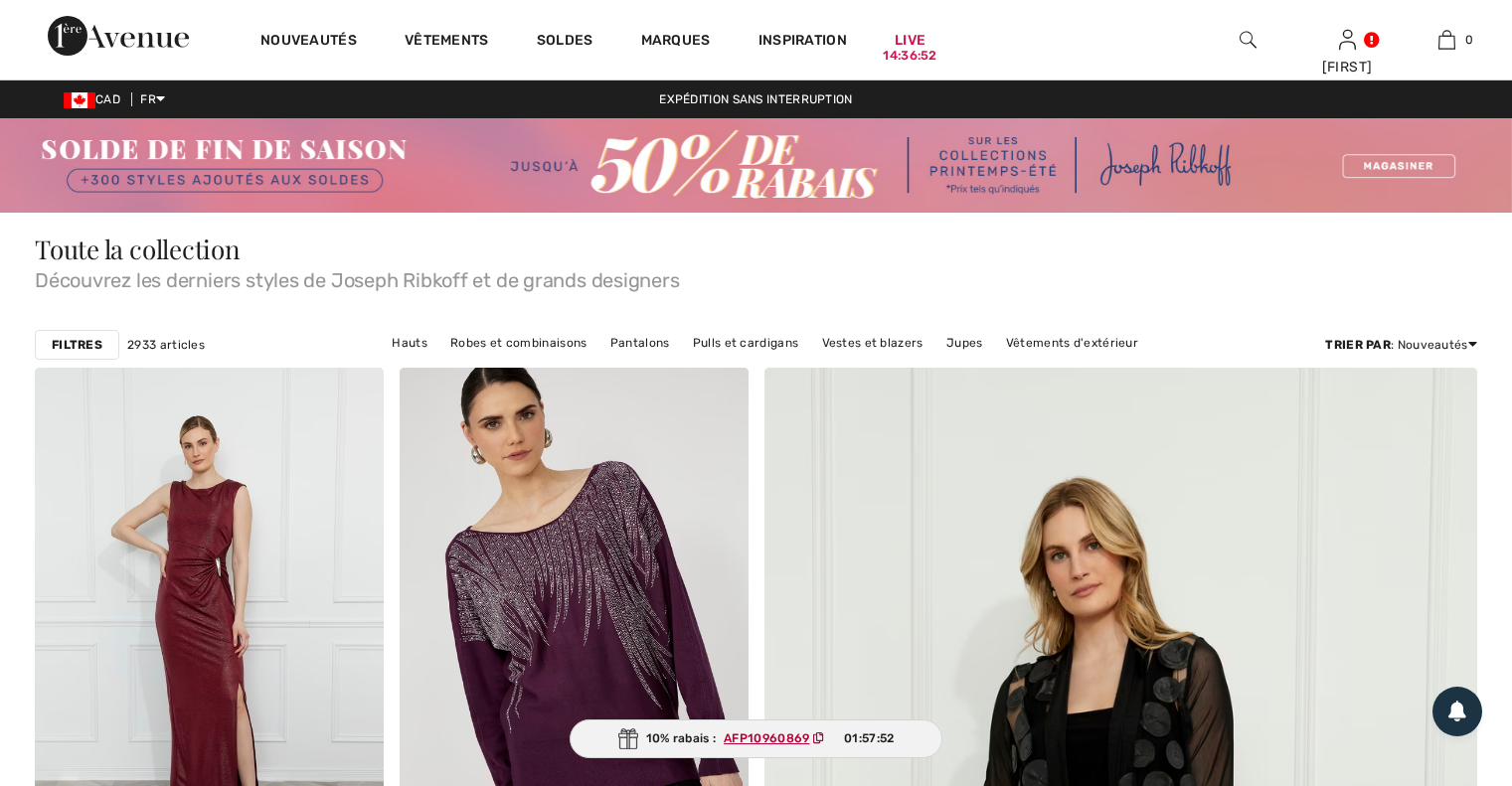 scroll, scrollTop: 0, scrollLeft: 0, axis: both 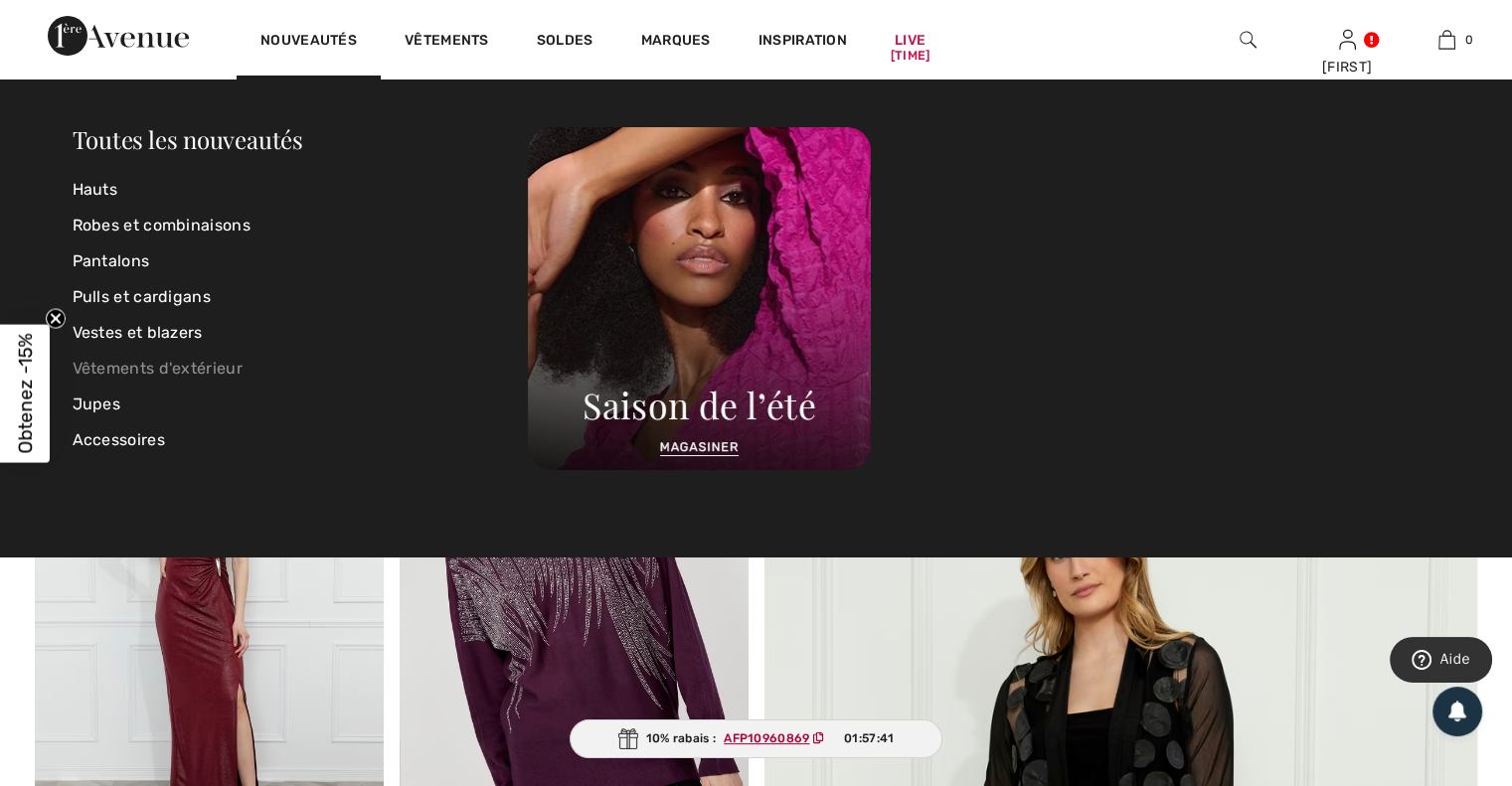 click on "Vêtements d'extérieur" at bounding box center (300, 369) 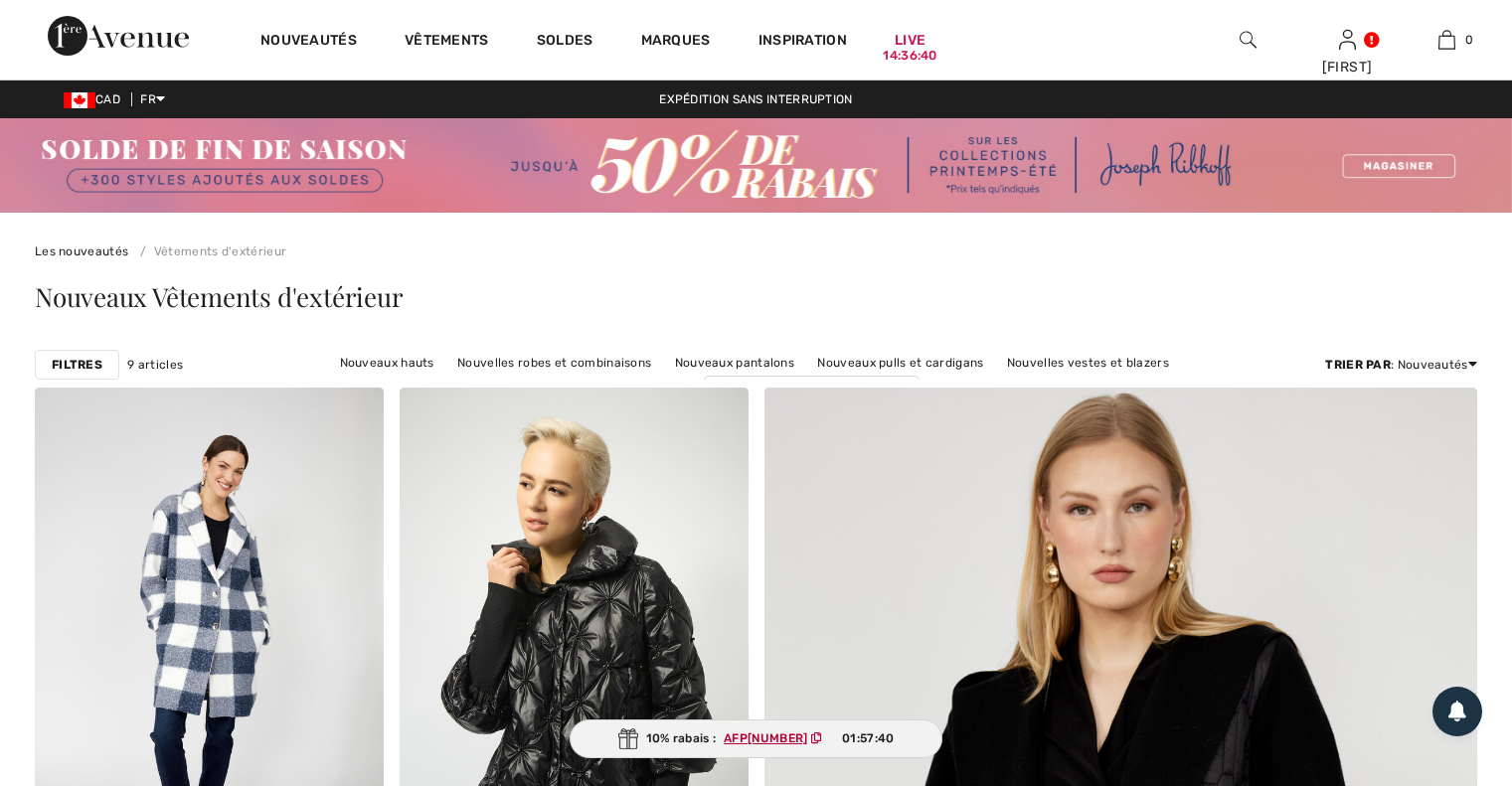 scroll, scrollTop: 0, scrollLeft: 0, axis: both 